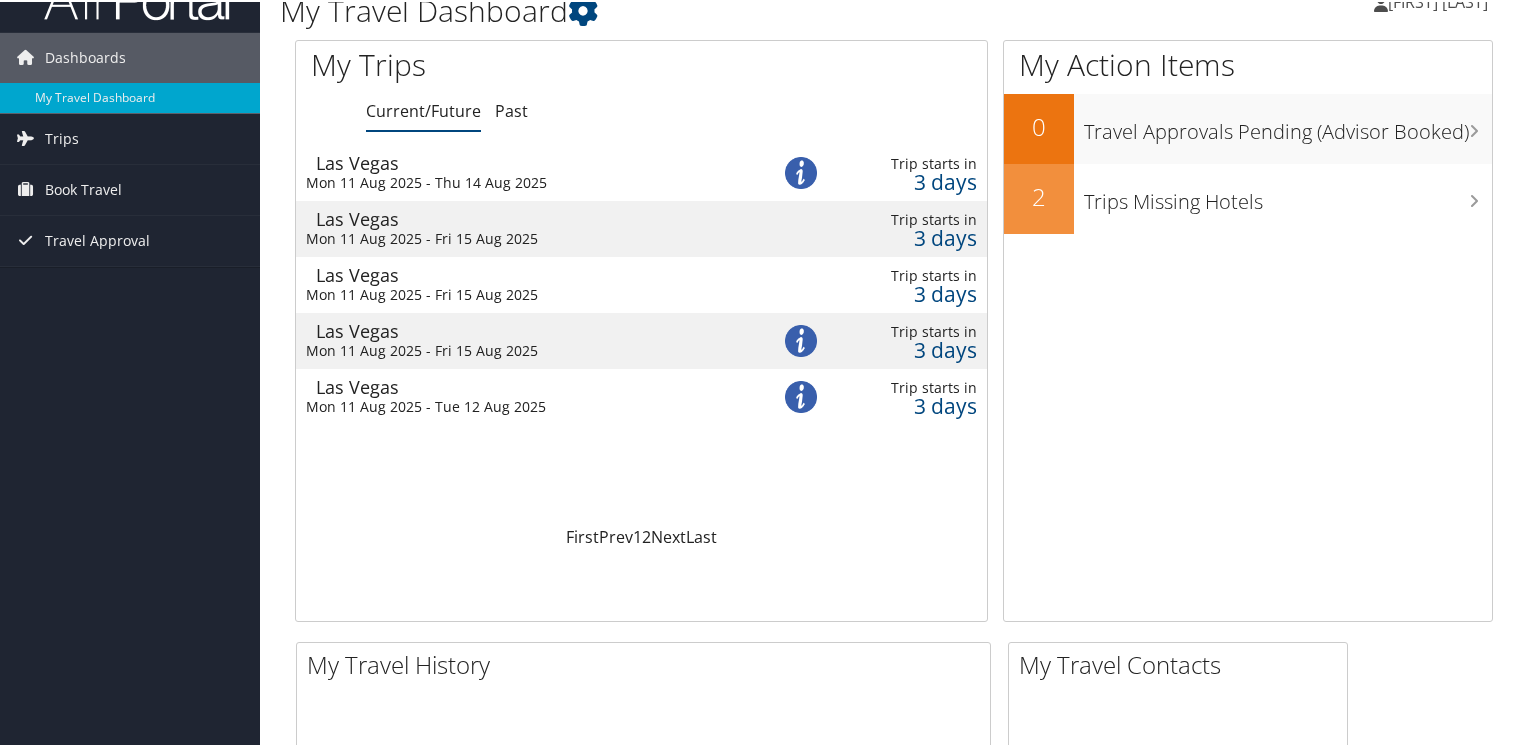 scroll, scrollTop: 0, scrollLeft: 0, axis: both 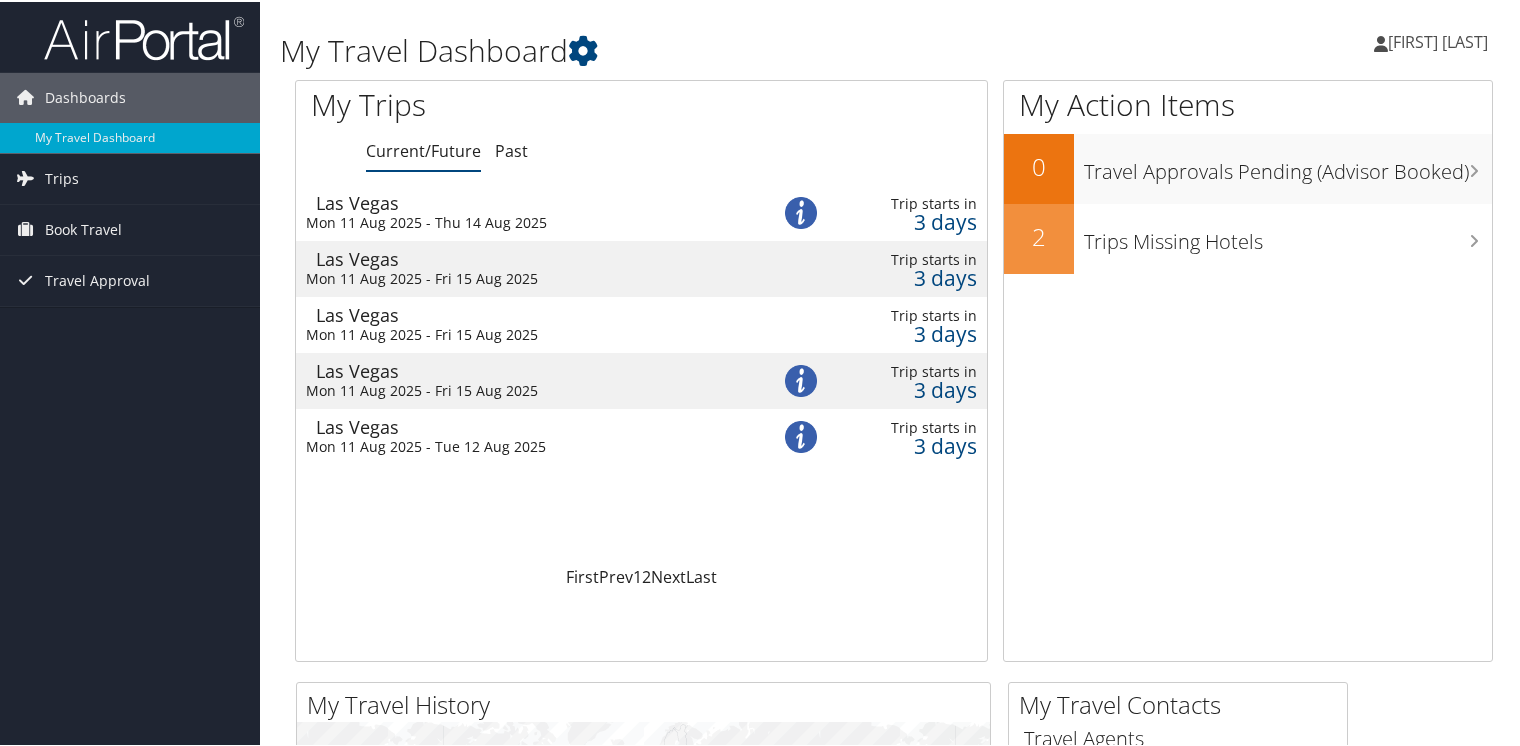 click on "Mon 11 Aug 2025 - Fri 15 Aug 2025" at bounding box center [522, 277] 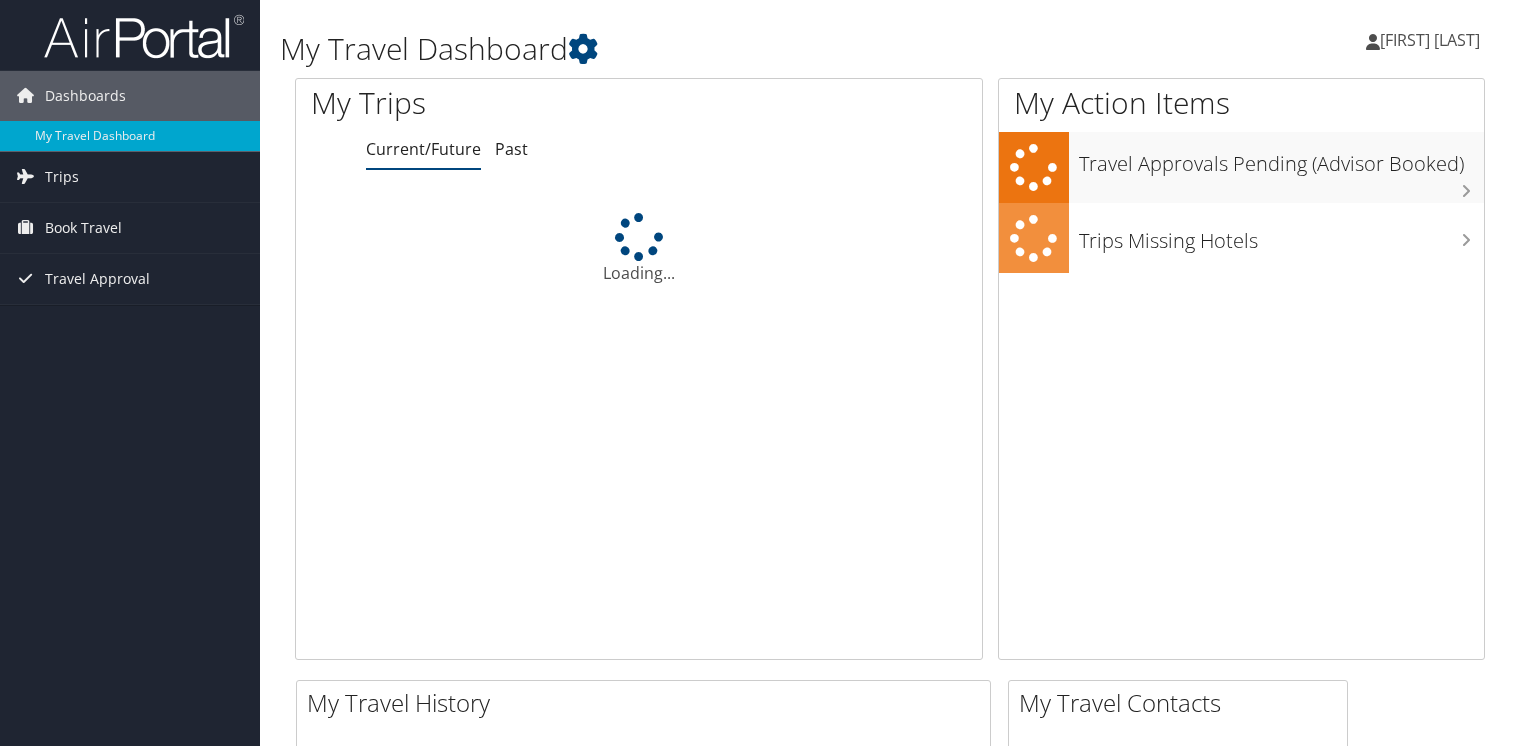 scroll, scrollTop: 0, scrollLeft: 0, axis: both 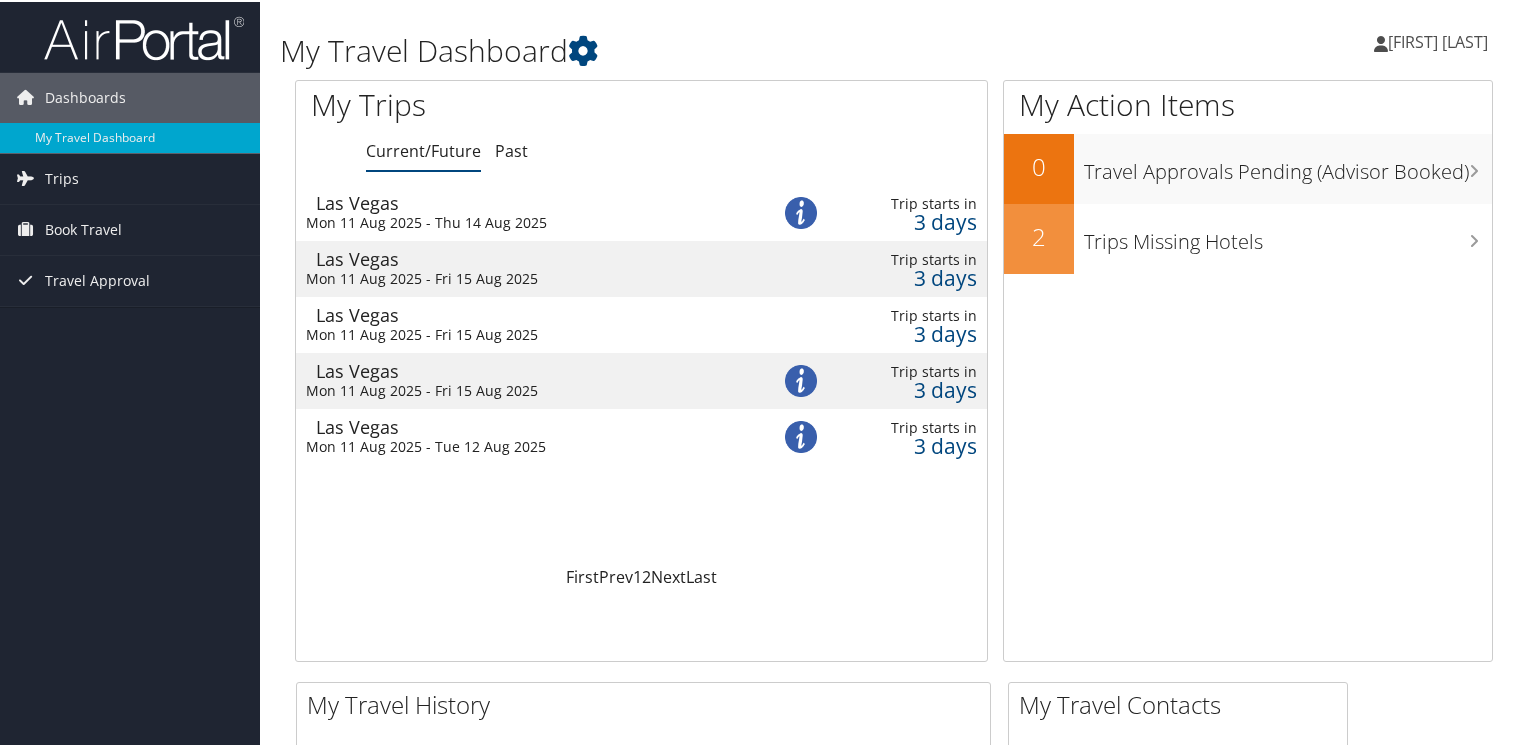 click on "Mon 11 Aug 2025 - Thu 14 Aug 2025" at bounding box center (522, 221) 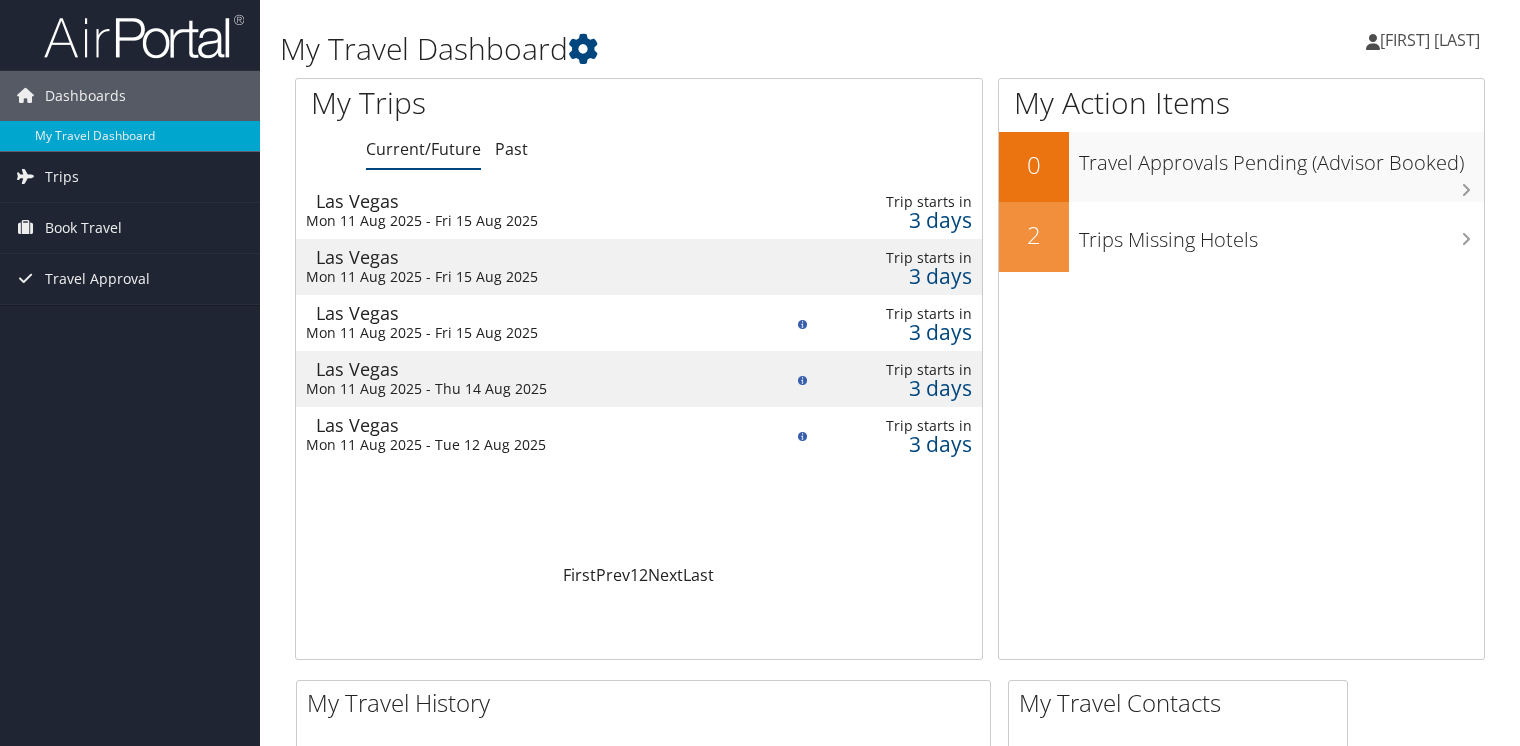 scroll, scrollTop: 0, scrollLeft: 0, axis: both 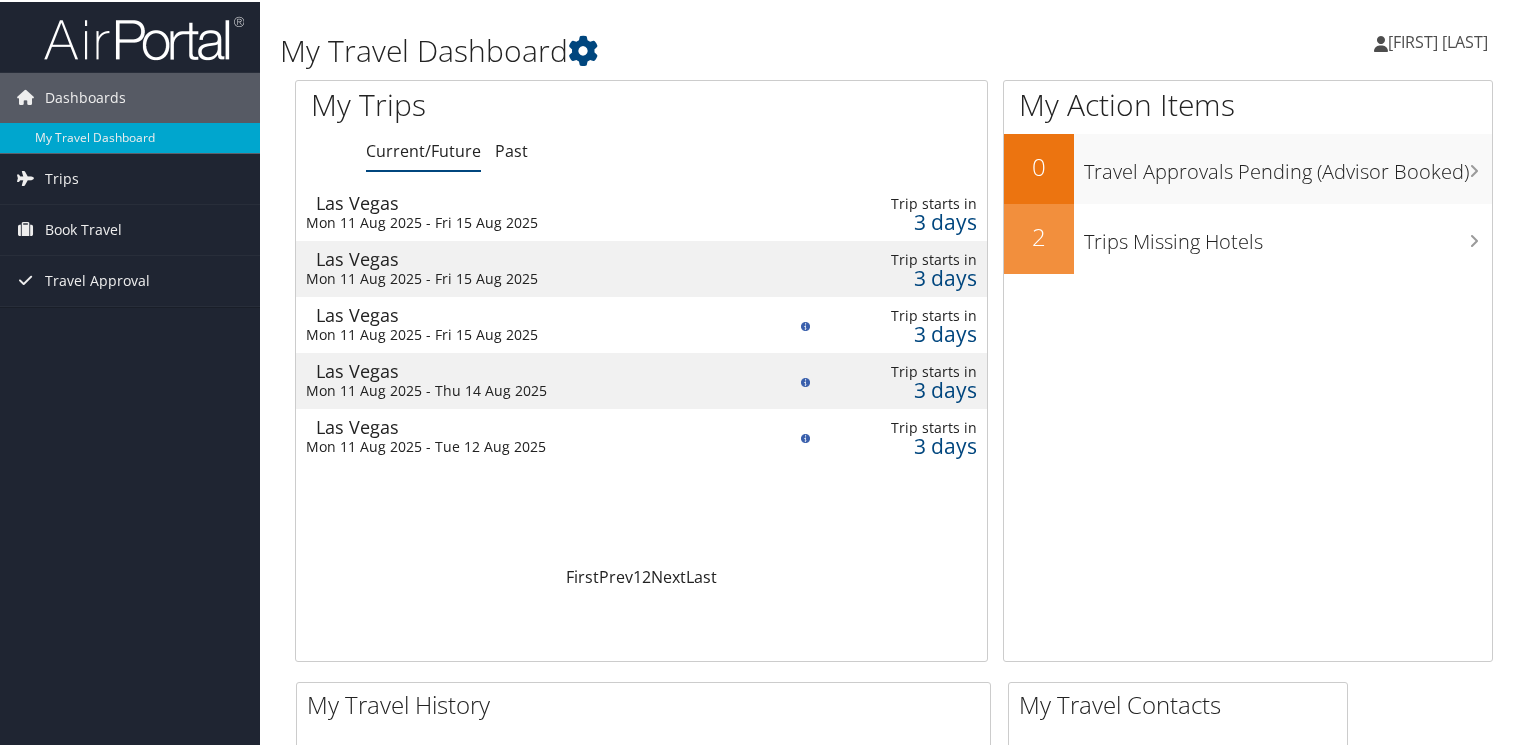 click on "Mon 11 Aug 2025 - Fri 15 Aug 2025" at bounding box center (529, 277) 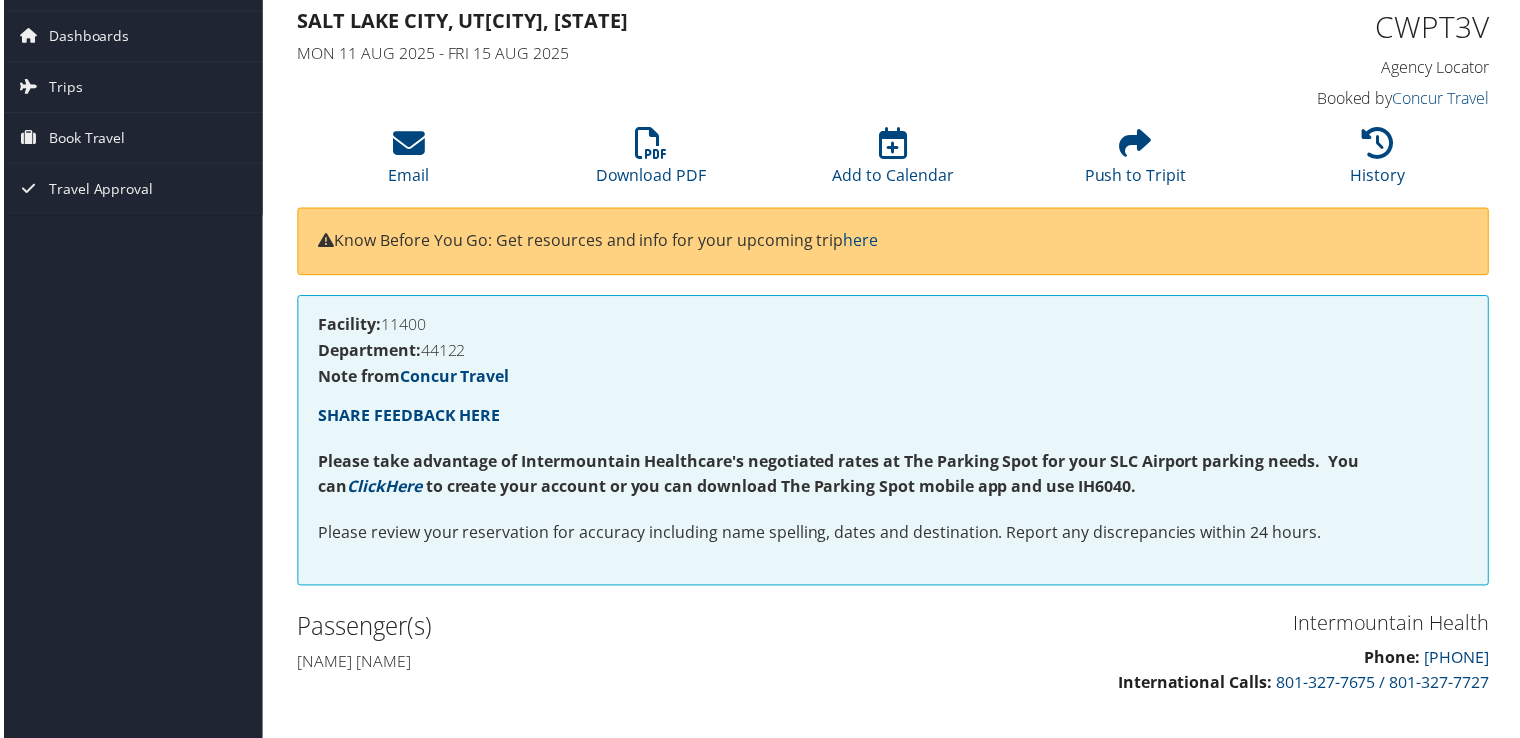 scroll, scrollTop: 41, scrollLeft: 0, axis: vertical 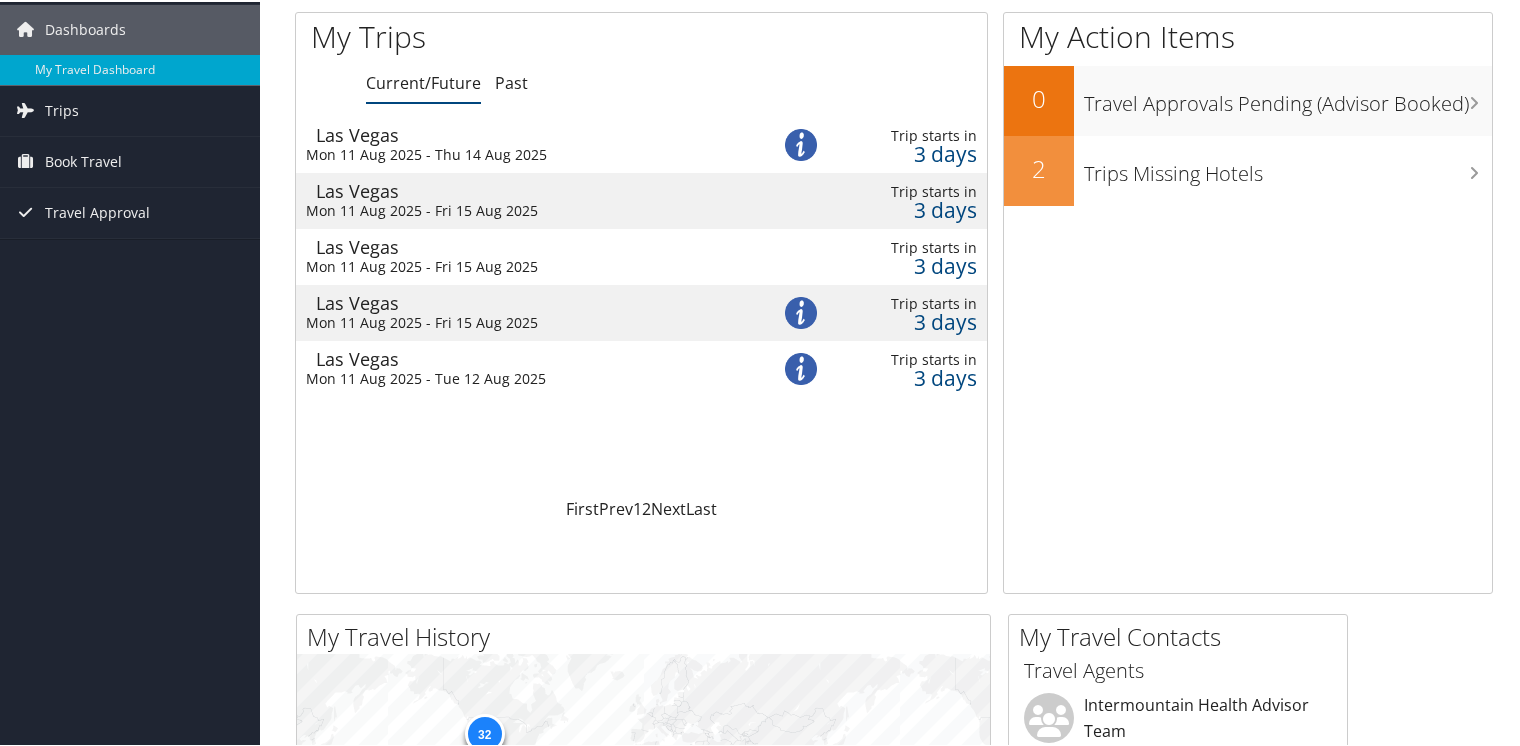 click on "Mon 11 Aug 2025 - Tue 12 Aug 2025" at bounding box center [522, 377] 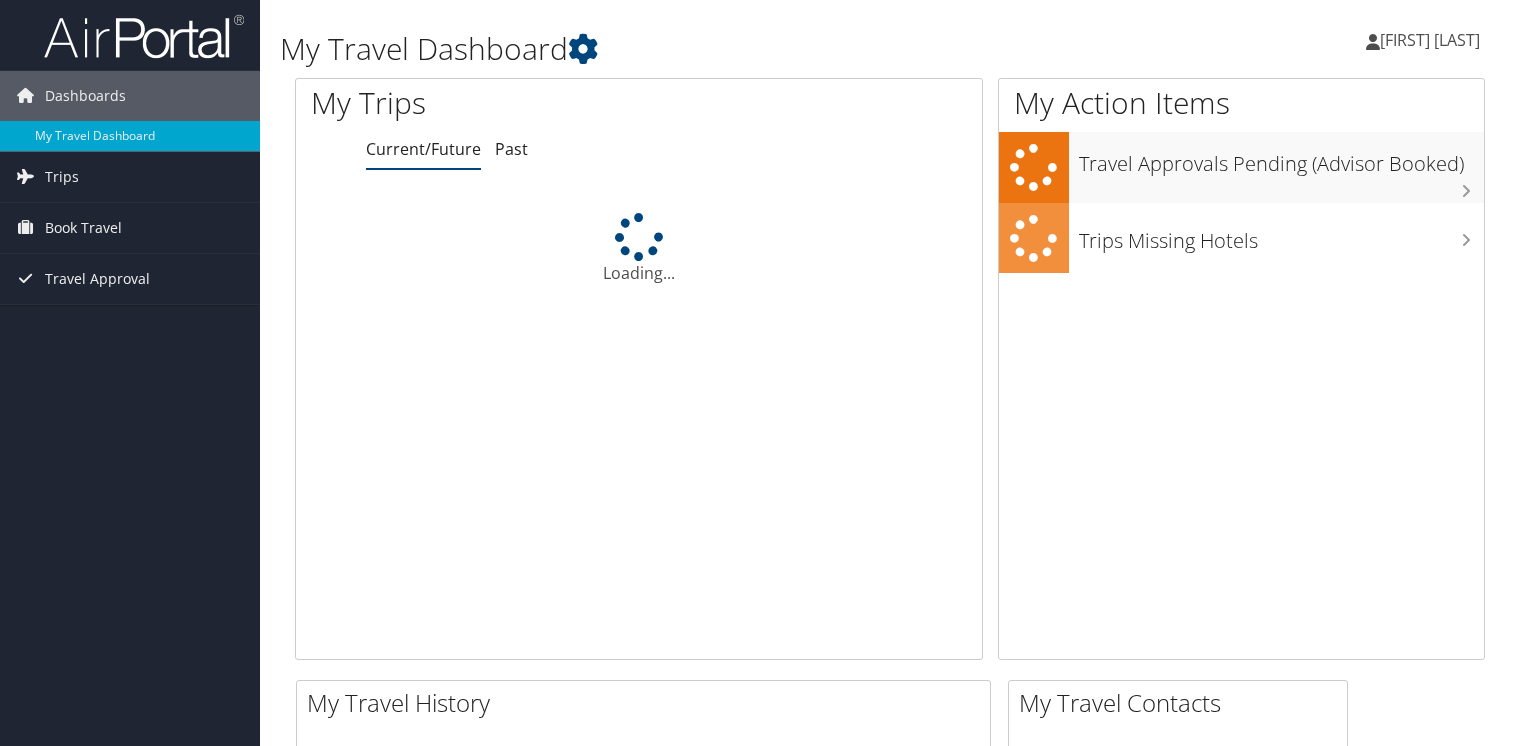 scroll, scrollTop: 68, scrollLeft: 0, axis: vertical 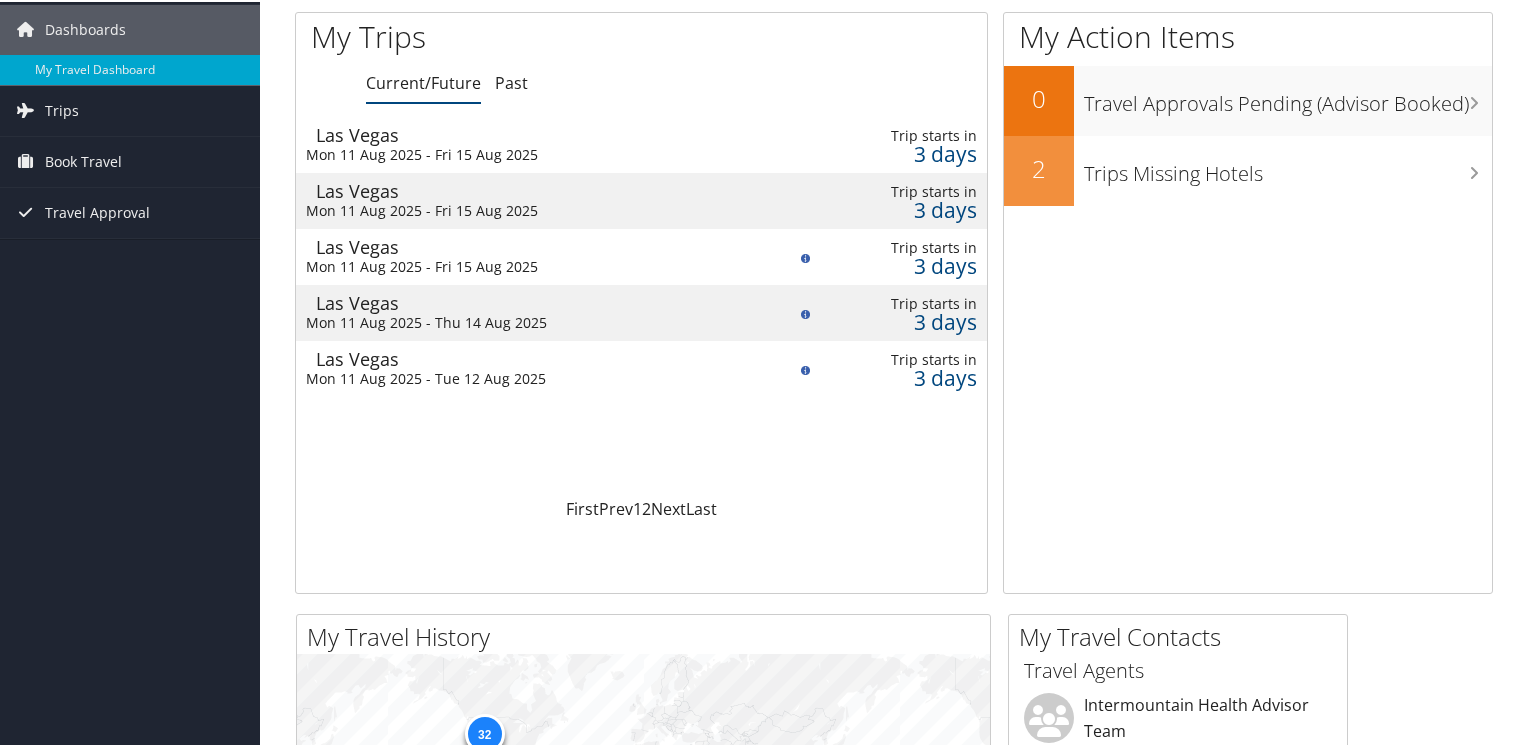 click on "Mon 11 Aug 2025 - Thu 14 Aug 2025" at bounding box center (529, 321) 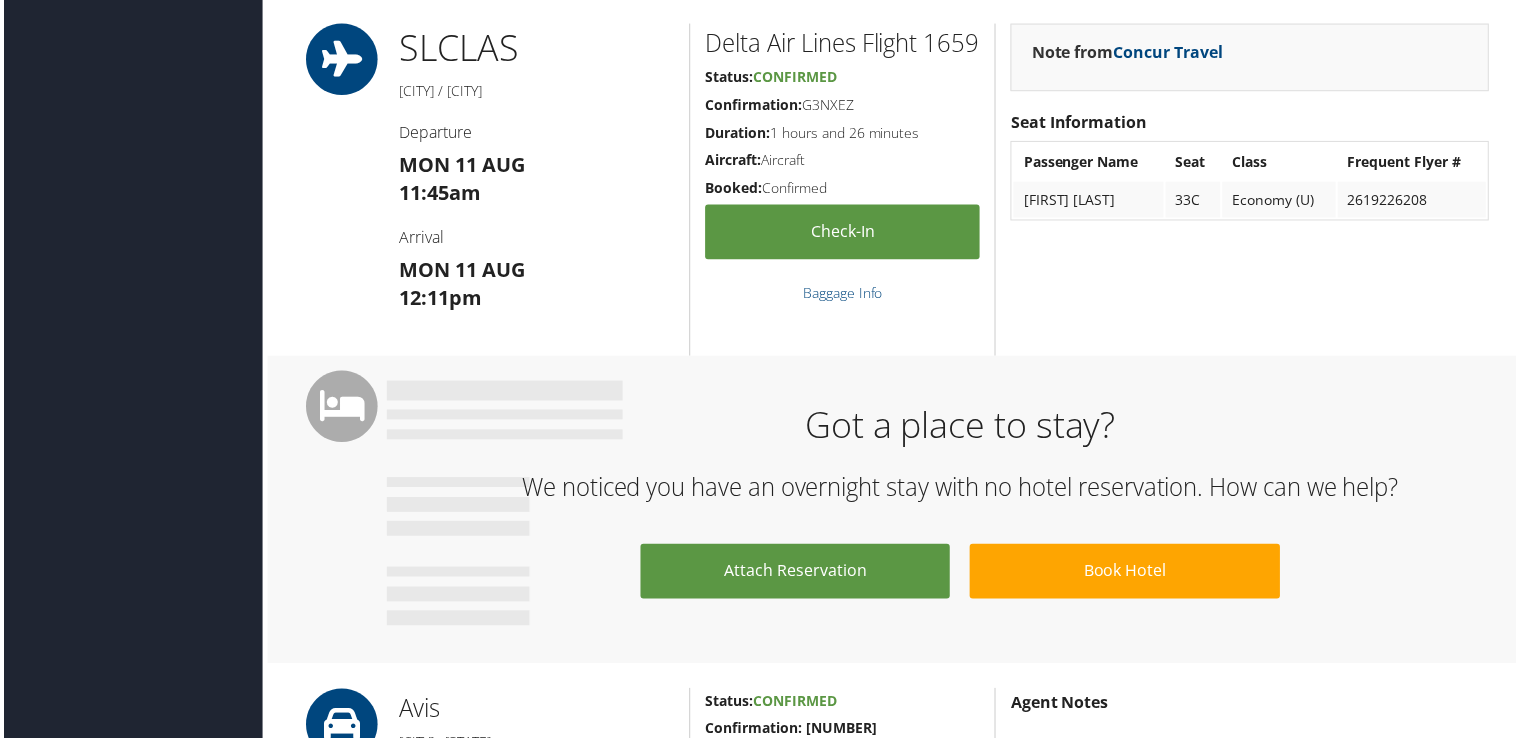 scroll, scrollTop: 764, scrollLeft: 0, axis: vertical 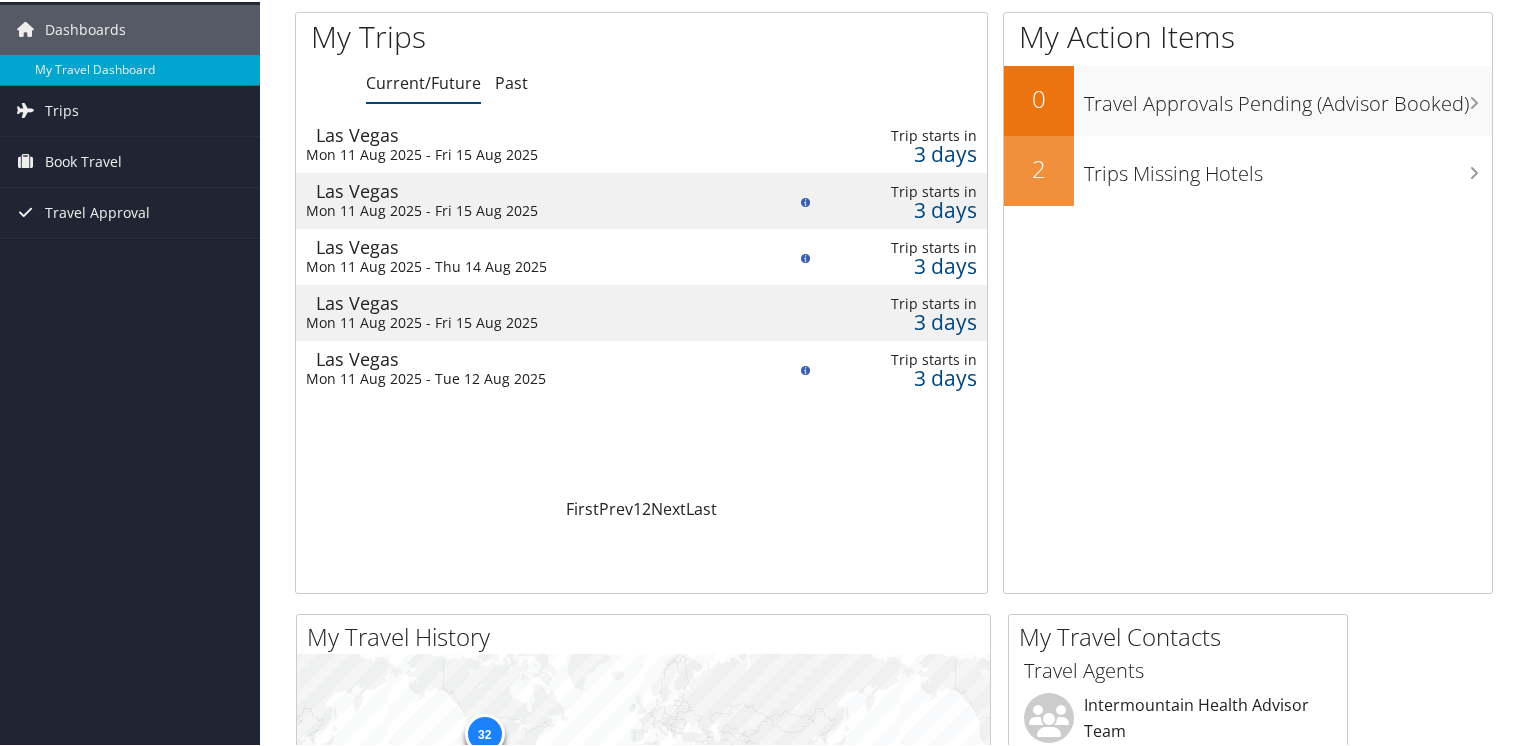 click on "Mon 11 Aug 2025 - Thu 14 Aug 2025" at bounding box center [529, 265] 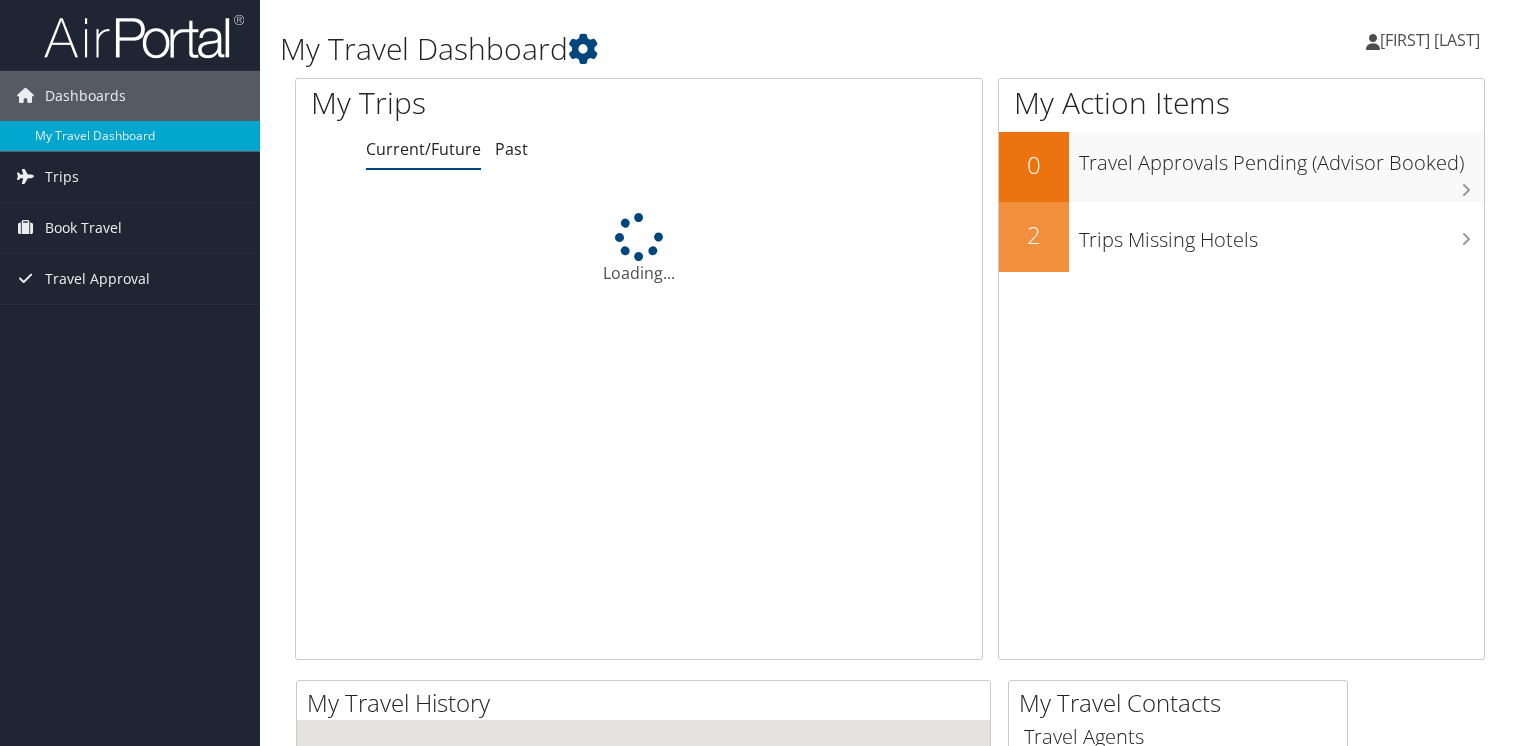 scroll, scrollTop: 68, scrollLeft: 0, axis: vertical 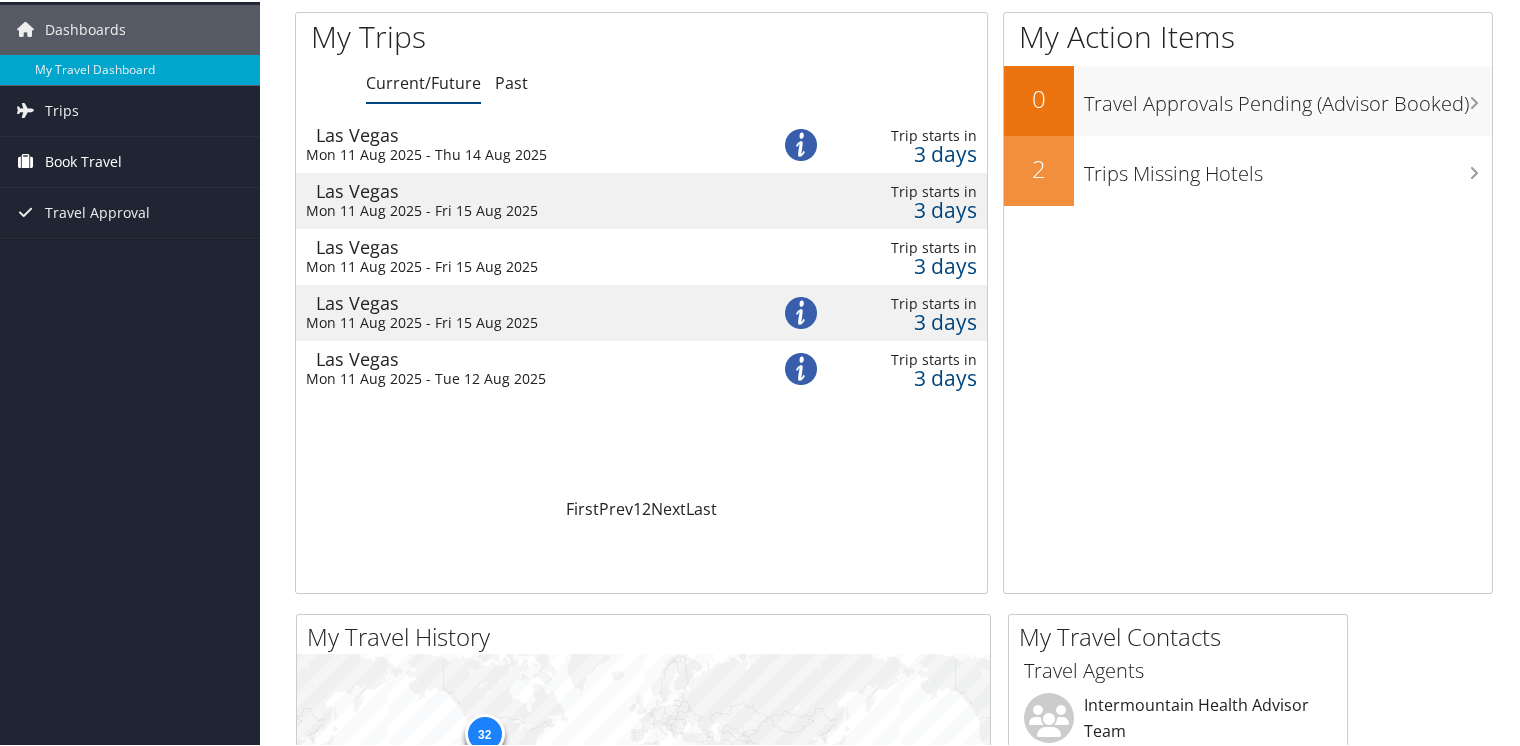 click on "Book Travel" at bounding box center [83, 160] 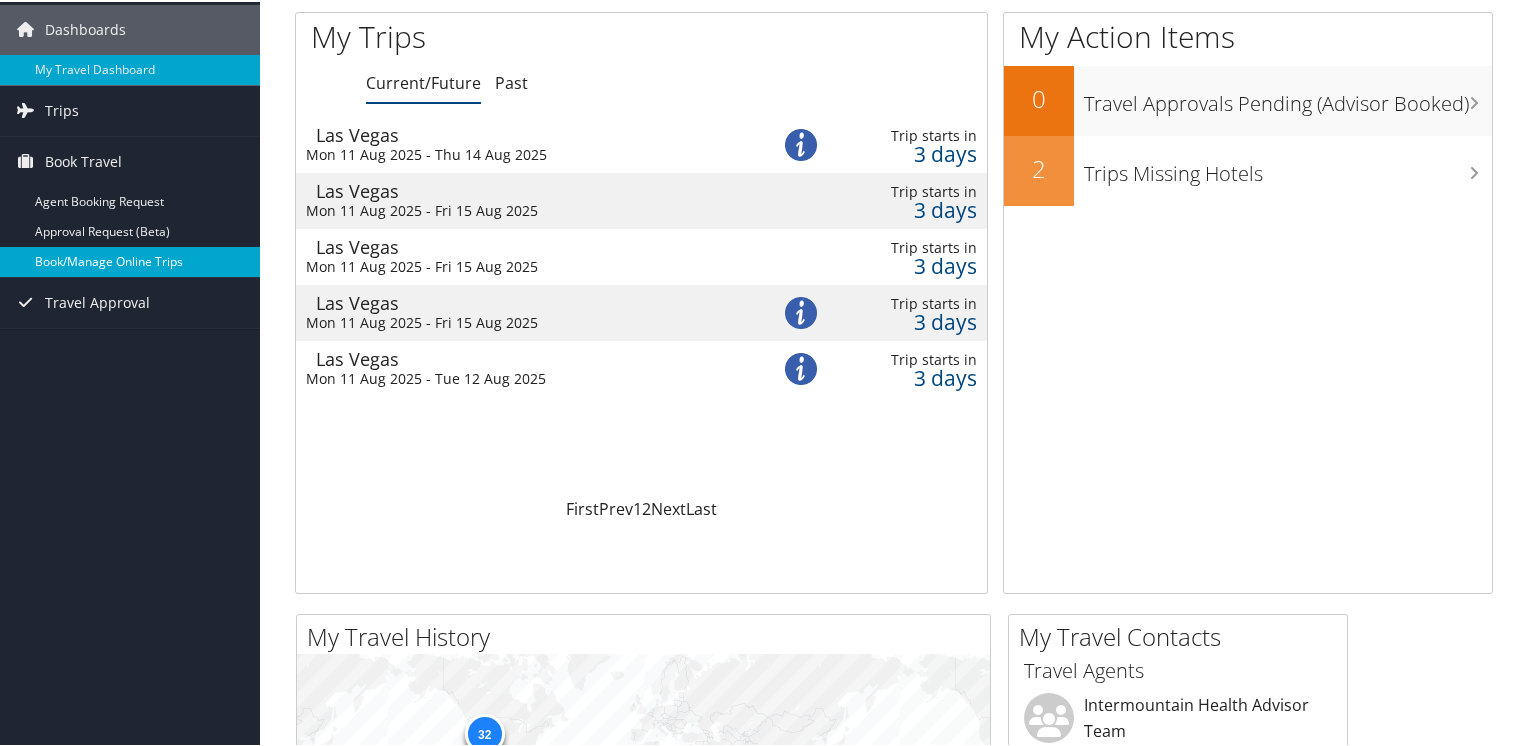 click on "Book/Manage Online Trips" at bounding box center (130, 260) 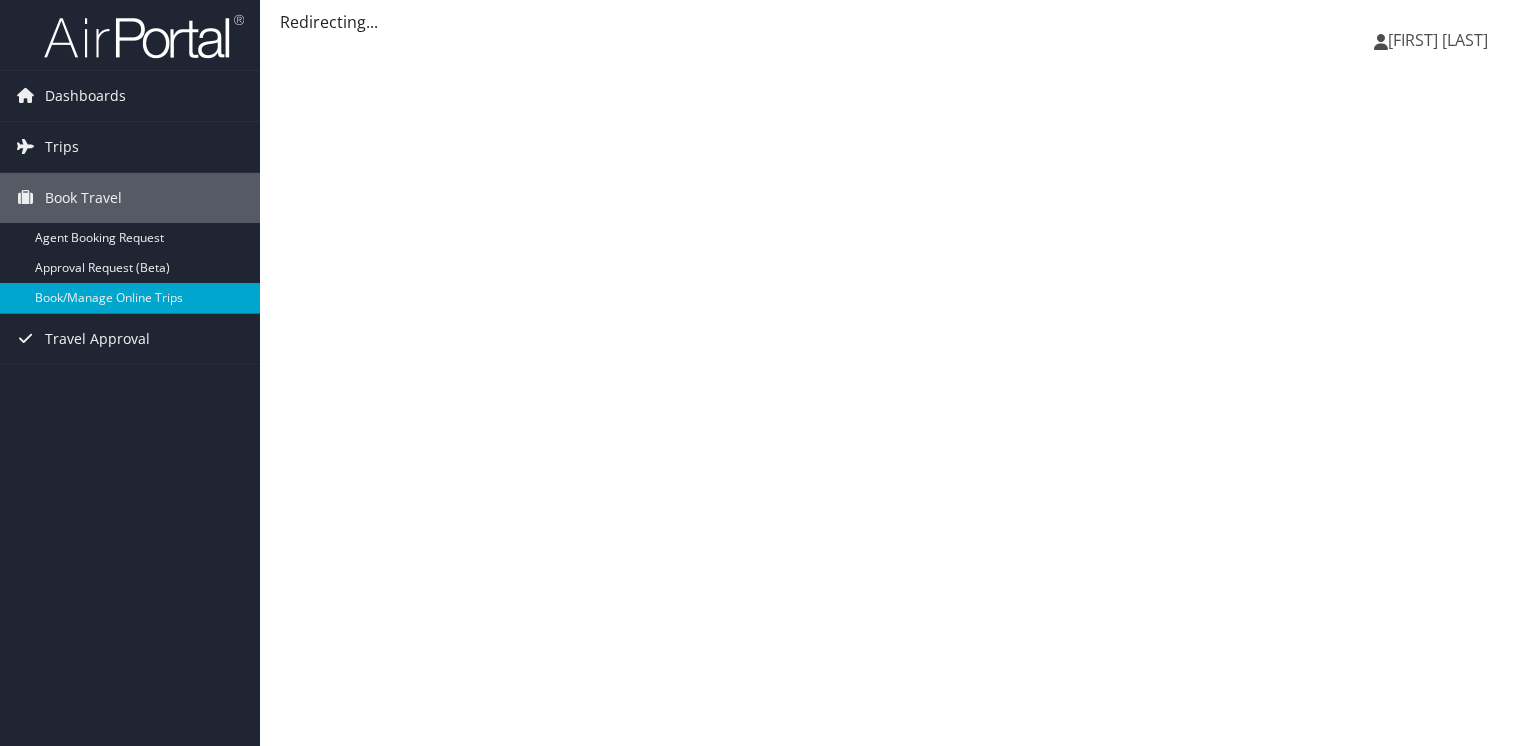 scroll, scrollTop: 0, scrollLeft: 0, axis: both 